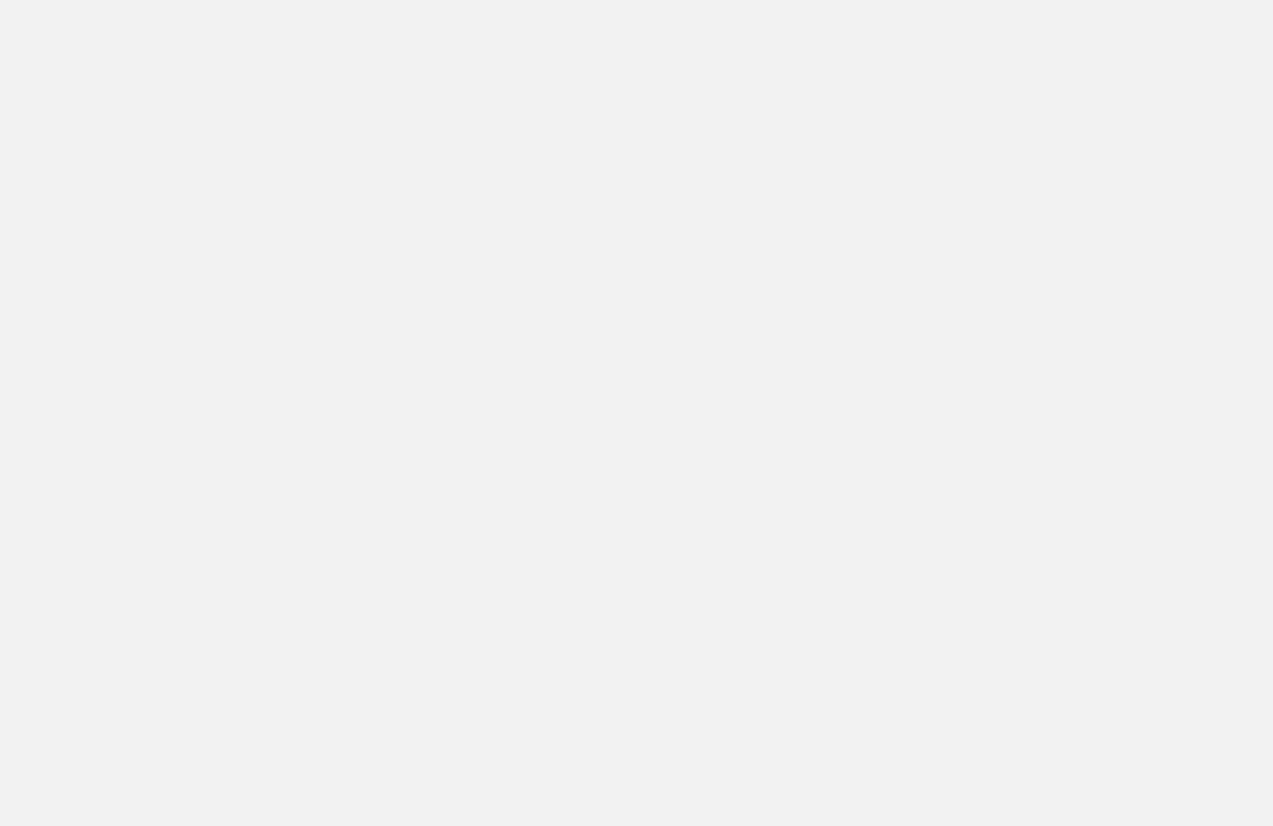 scroll, scrollTop: 0, scrollLeft: 0, axis: both 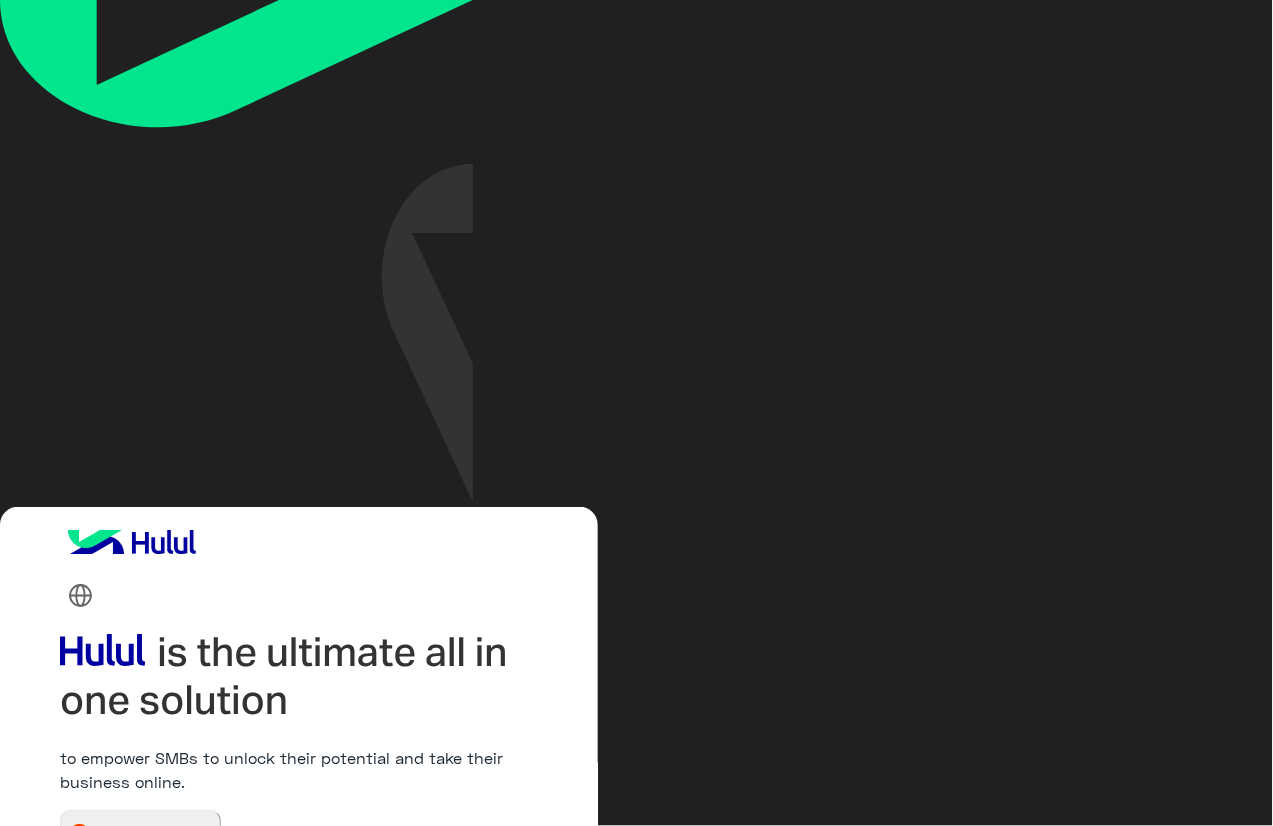 type on "**********" 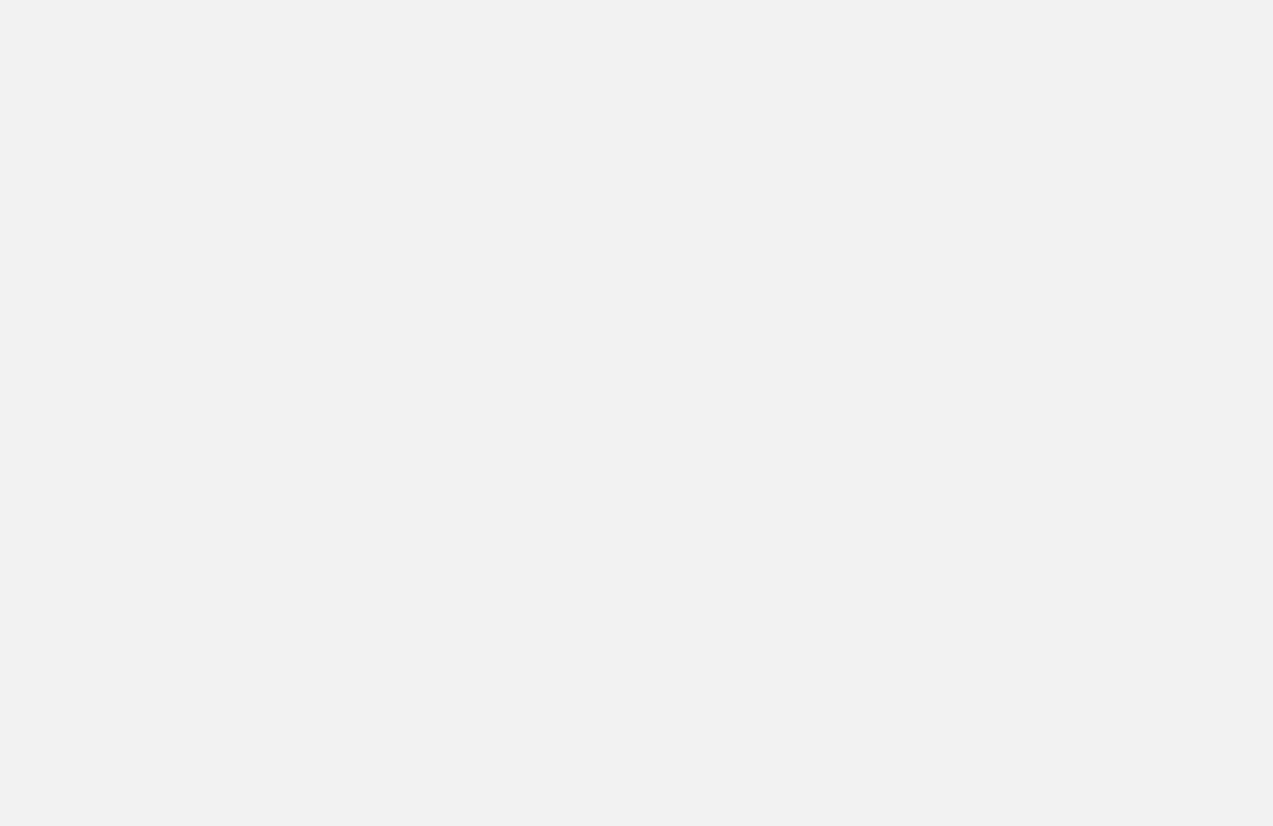 scroll, scrollTop: 0, scrollLeft: 0, axis: both 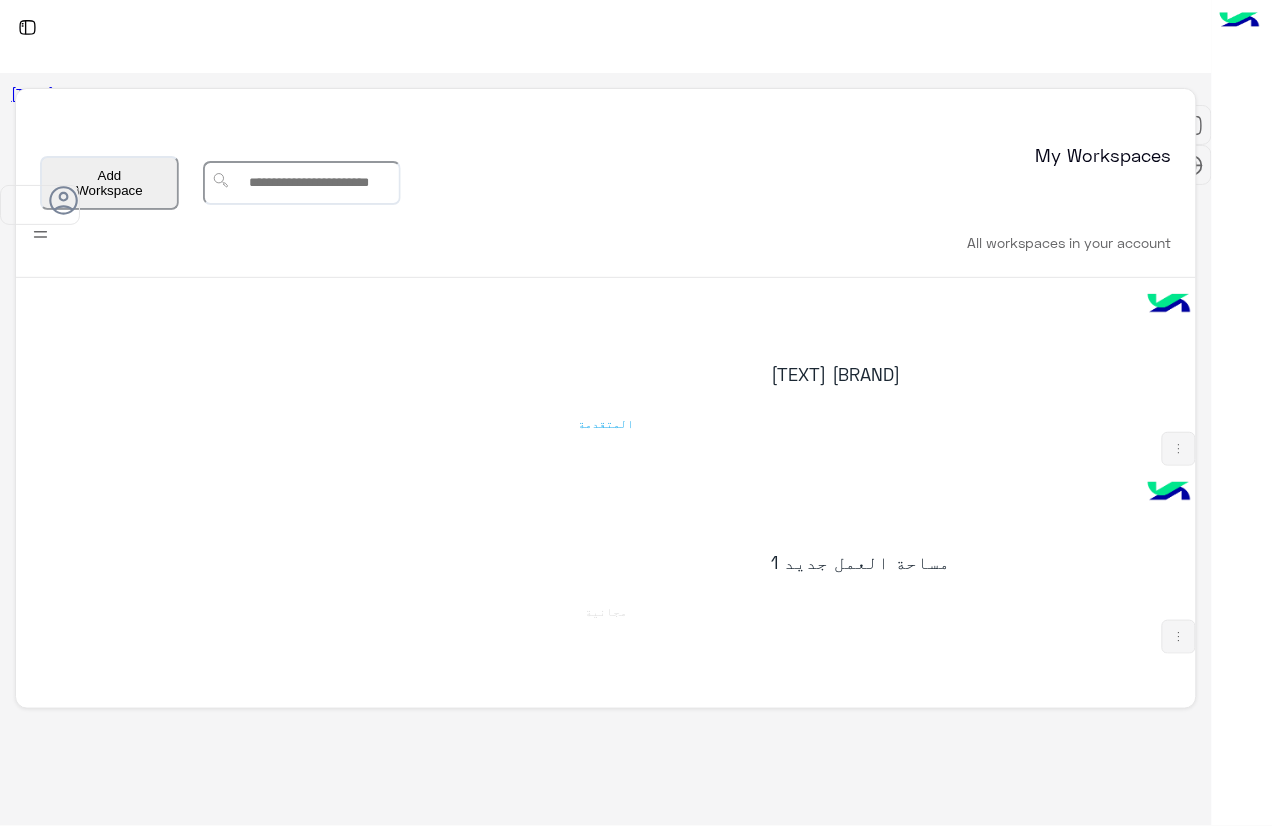 click on "[BRAND] [TEXT]" at bounding box center [842, 332] 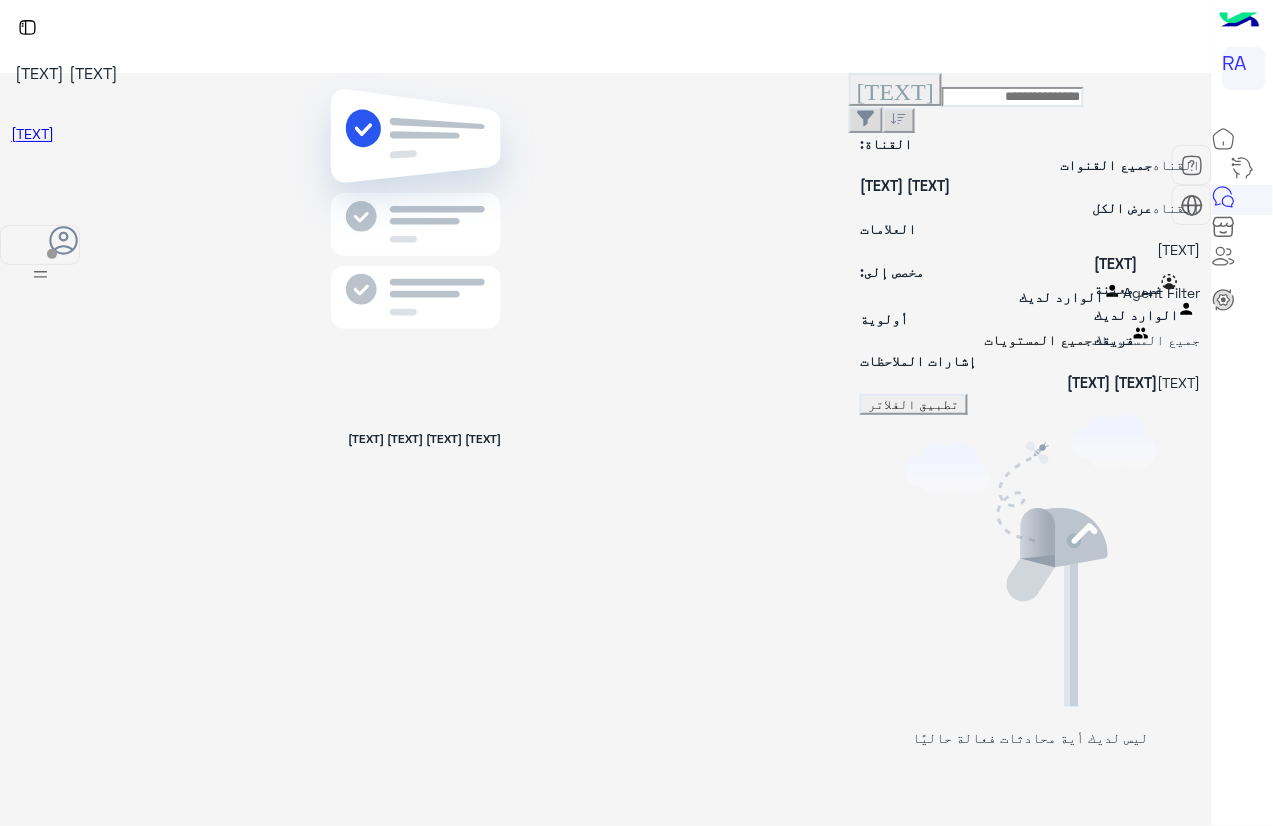 click at bounding box center (860, 294) 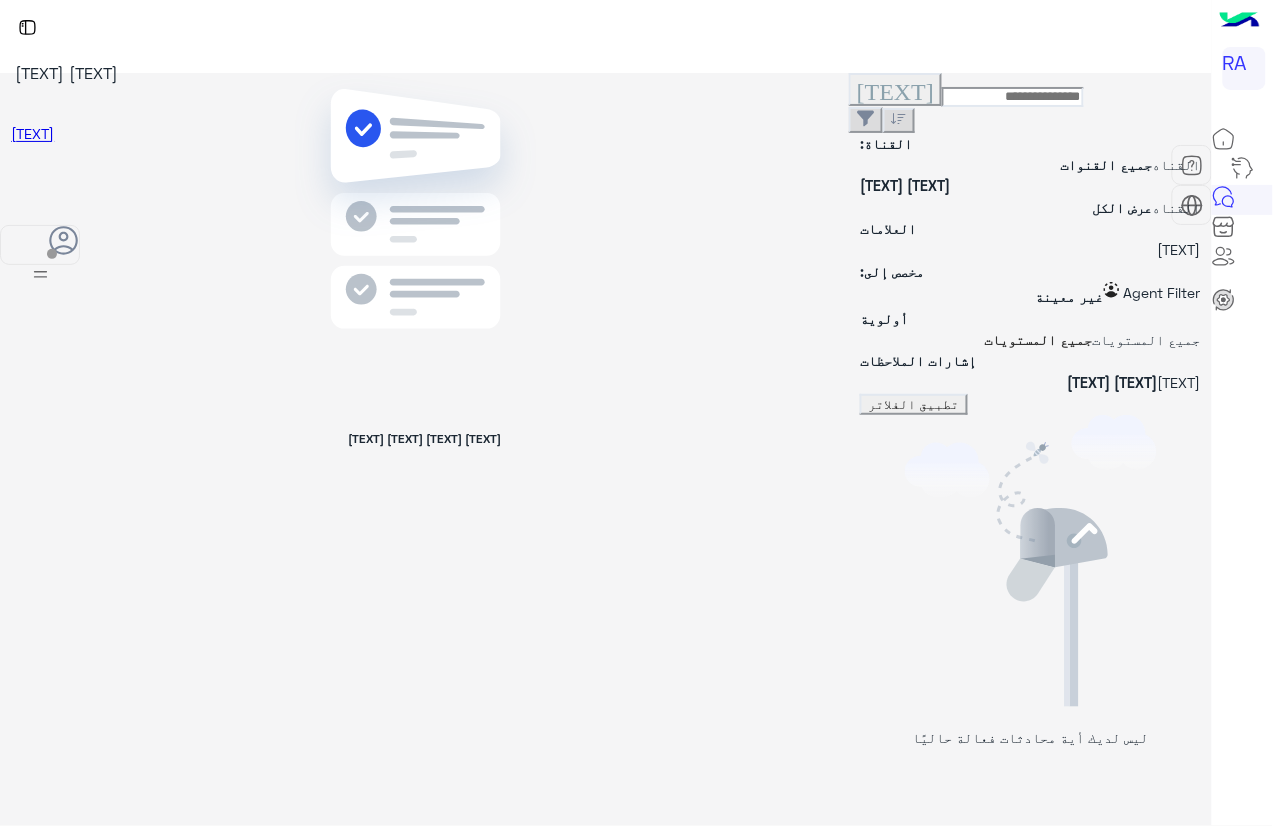 click on "تطبيق الفلاتر" at bounding box center [914, 404] 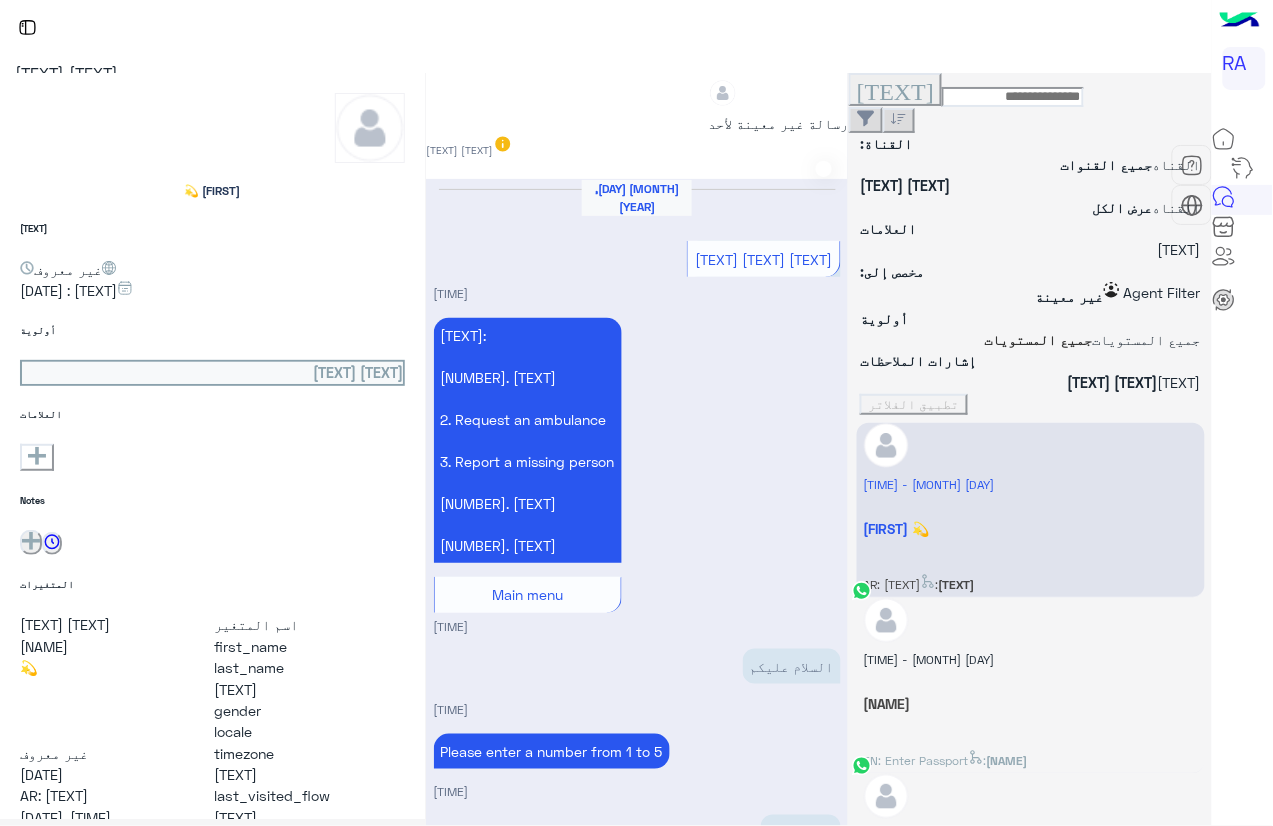 scroll, scrollTop: 2675, scrollLeft: 0, axis: vertical 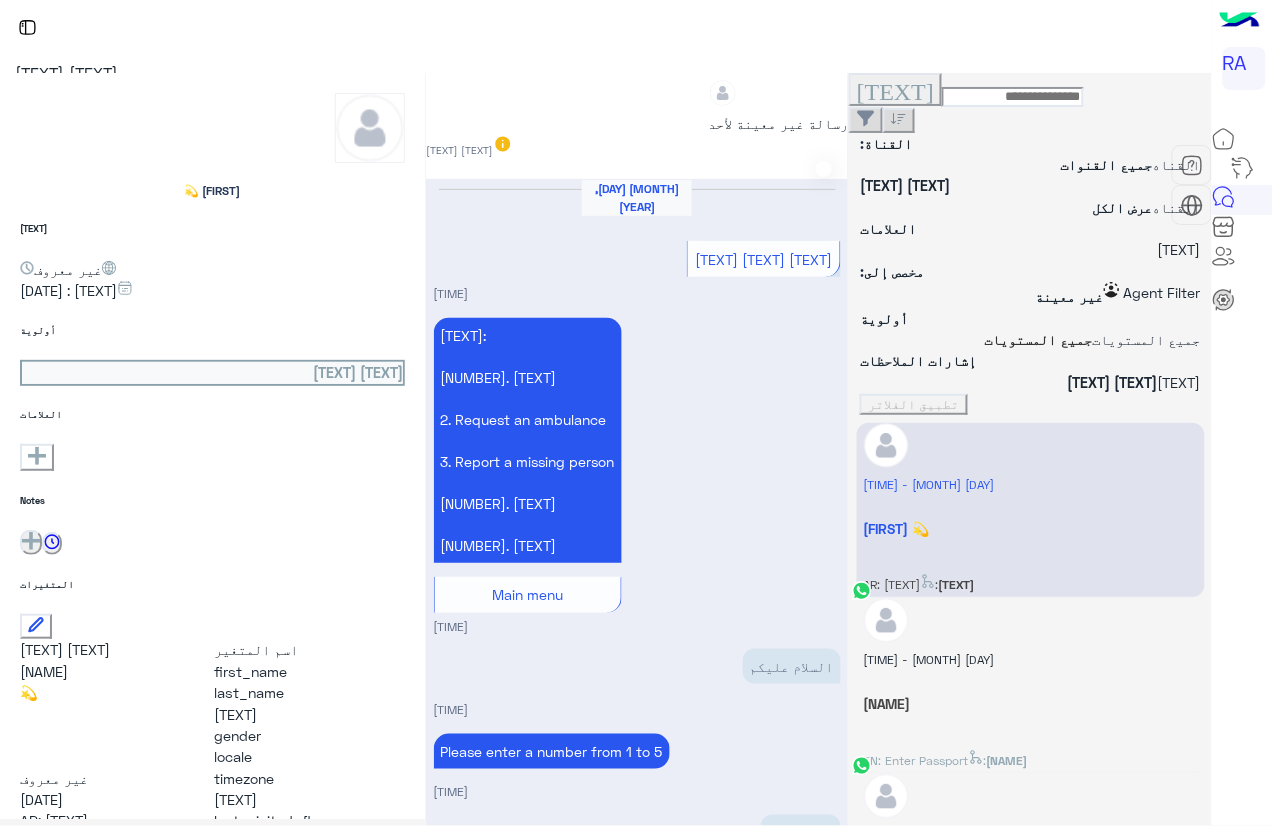 click on "[NAME] :   EN: Enter Passport" at bounding box center [1030, 579] 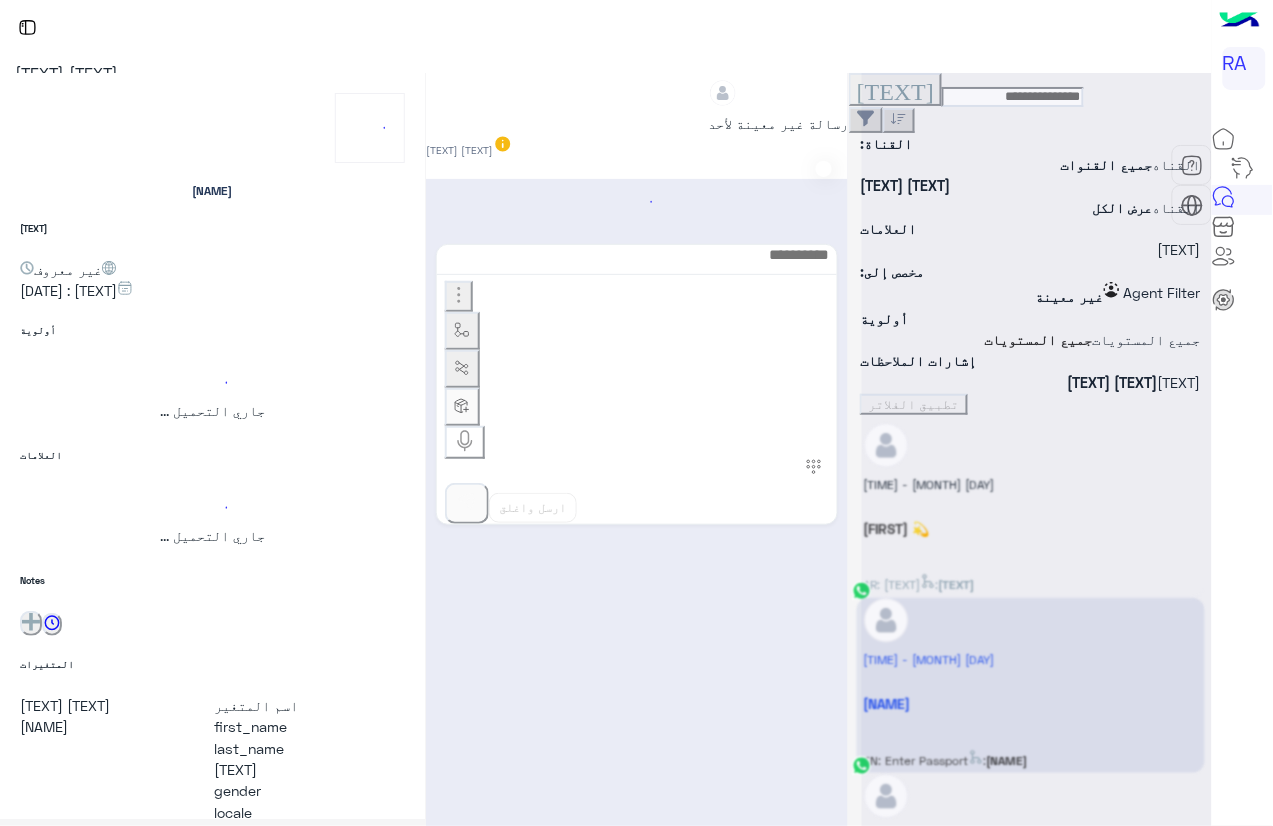 scroll, scrollTop: 1820, scrollLeft: 0, axis: vertical 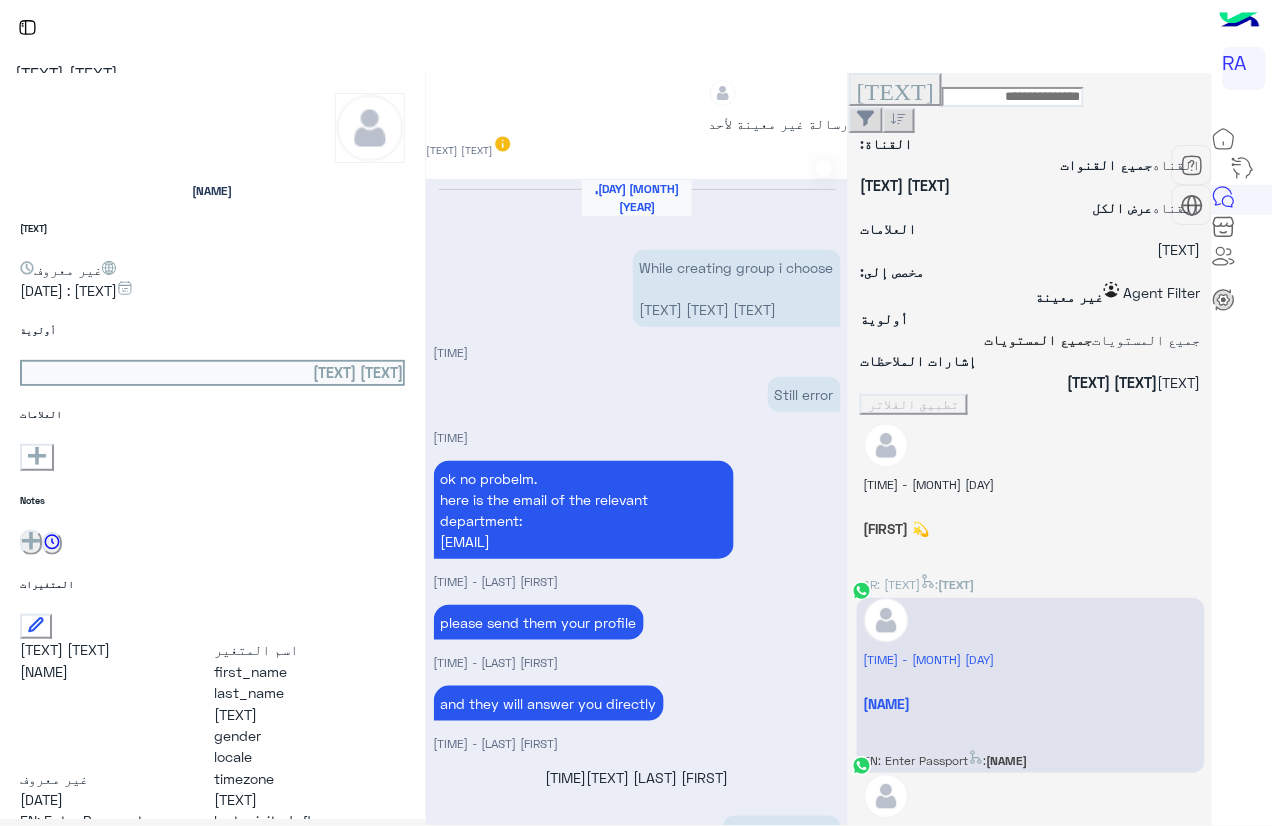 click on "[NAME]   [NAME] :   EN: Enter Passport" at bounding box center [1031, 686] 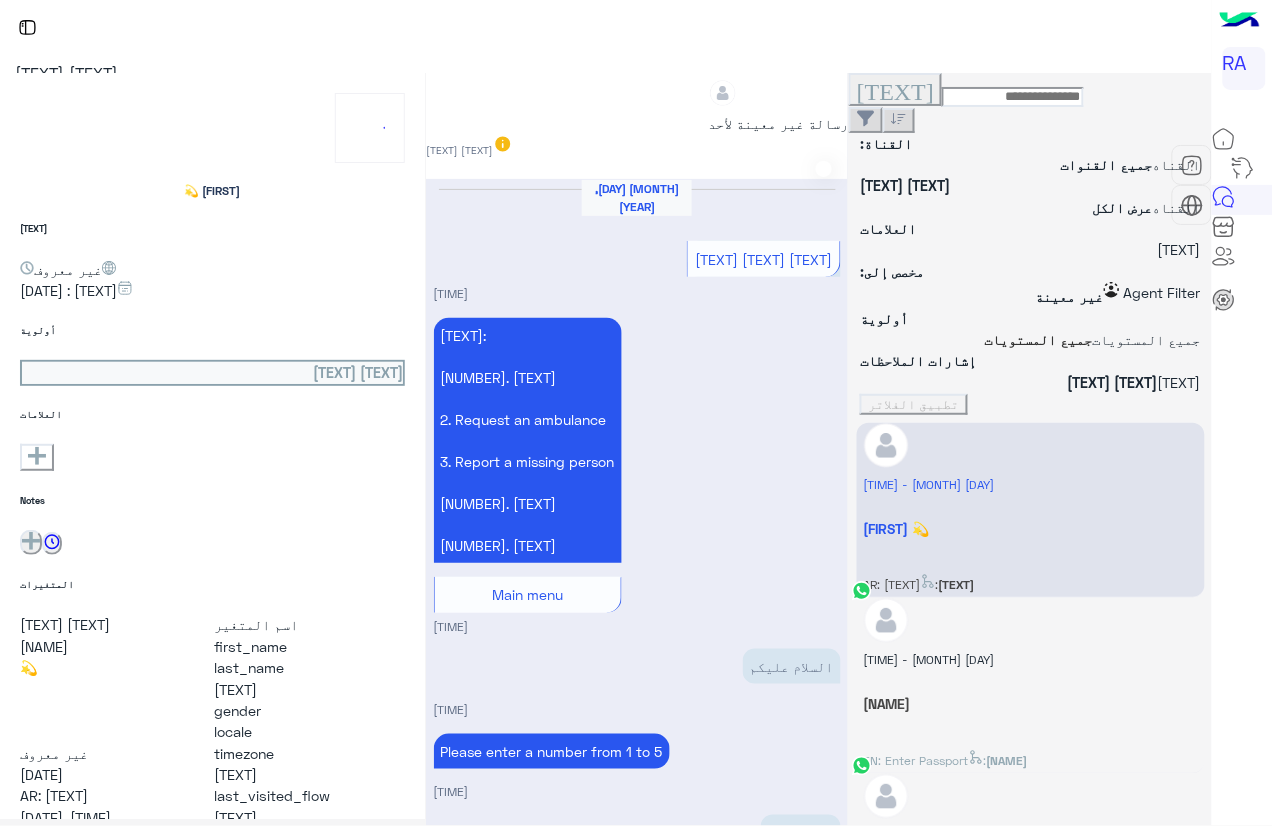 scroll, scrollTop: 2675, scrollLeft: 0, axis: vertical 